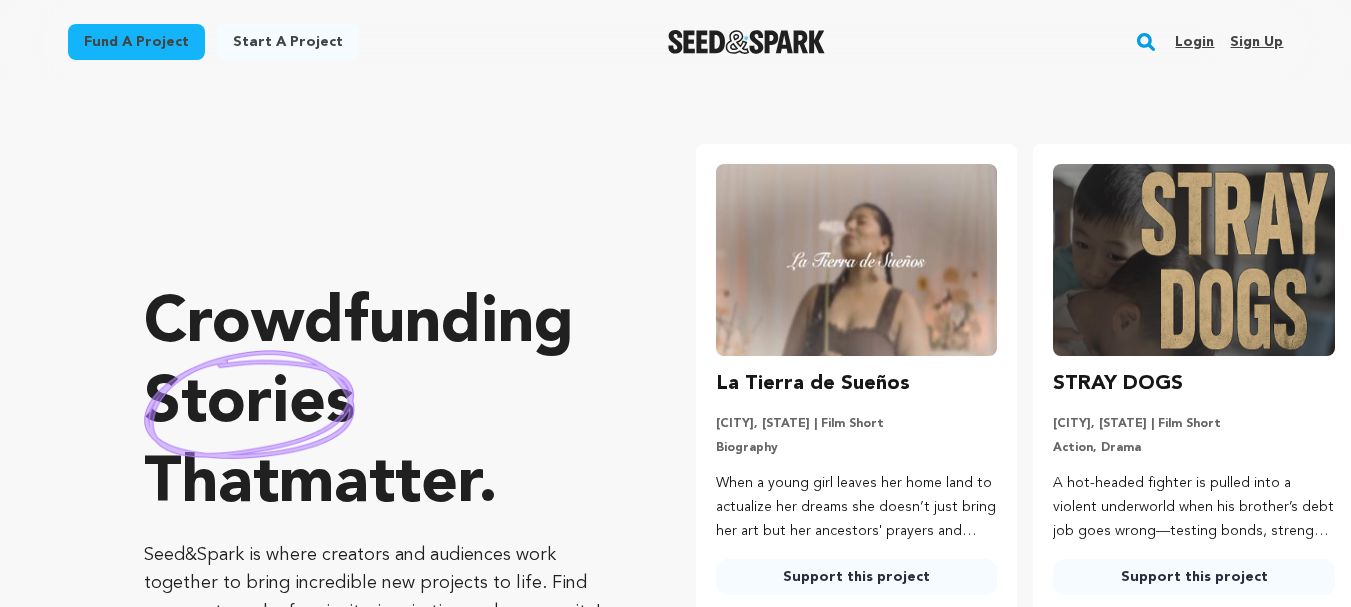 scroll, scrollTop: 0, scrollLeft: 0, axis: both 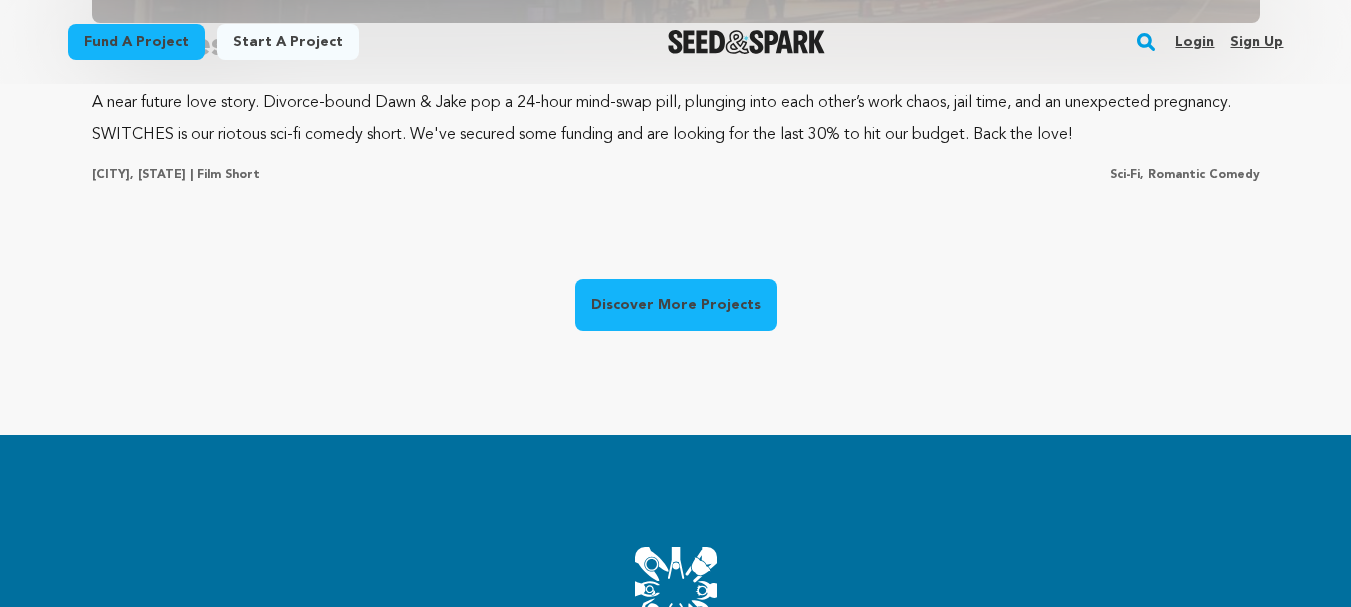 click on "Discover More Projects" at bounding box center [676, 305] 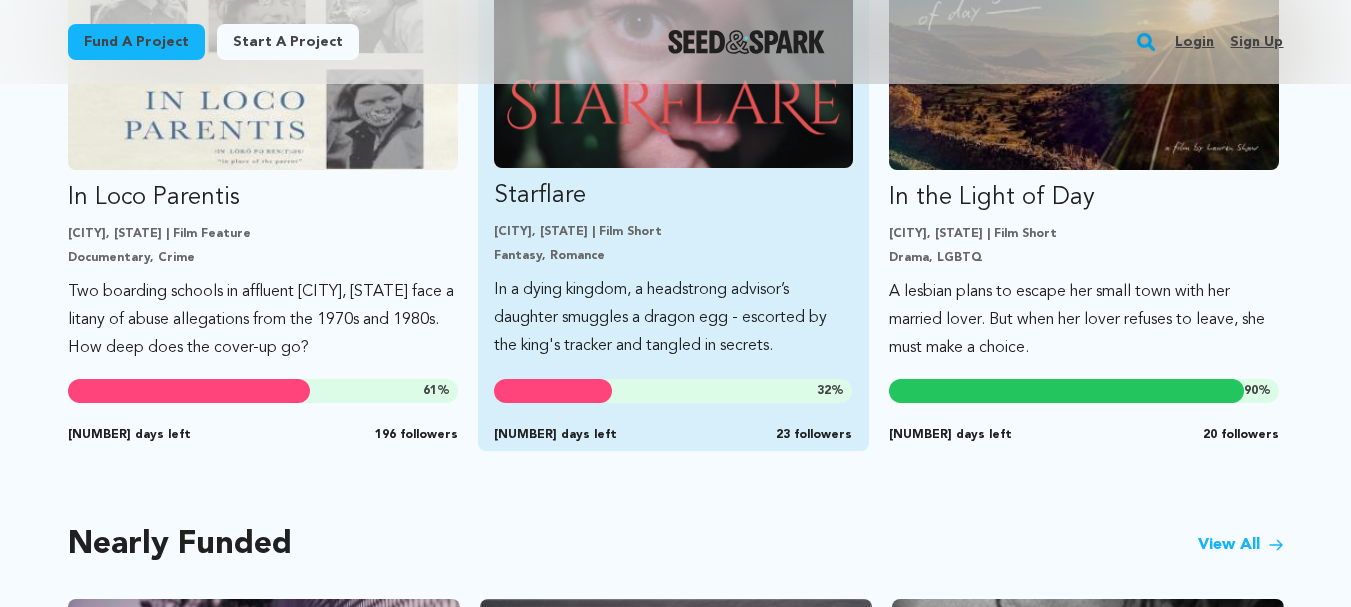 scroll, scrollTop: 1200, scrollLeft: 0, axis: vertical 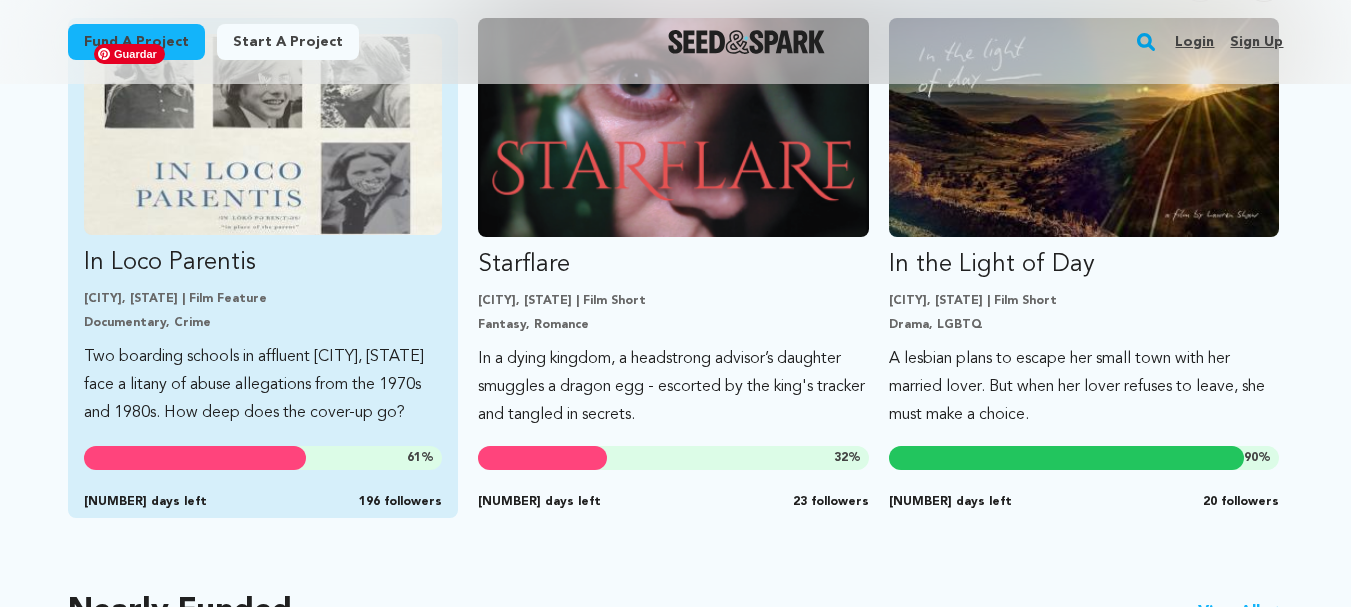 click at bounding box center (263, 134) 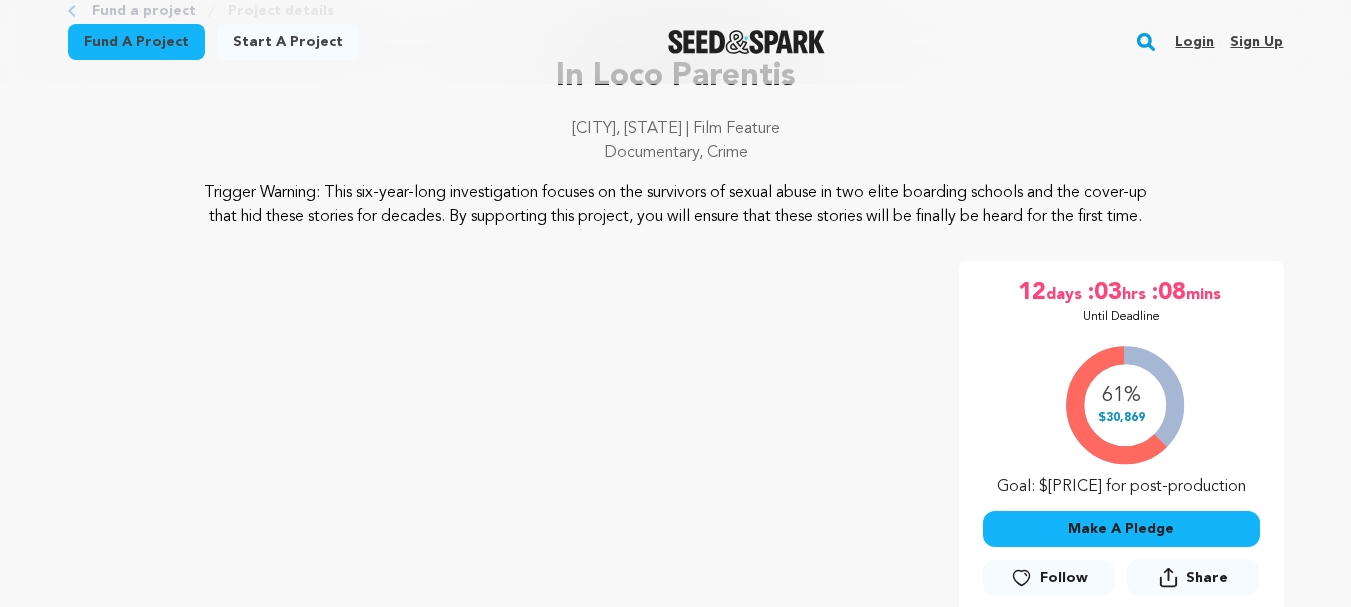 scroll, scrollTop: 84, scrollLeft: 0, axis: vertical 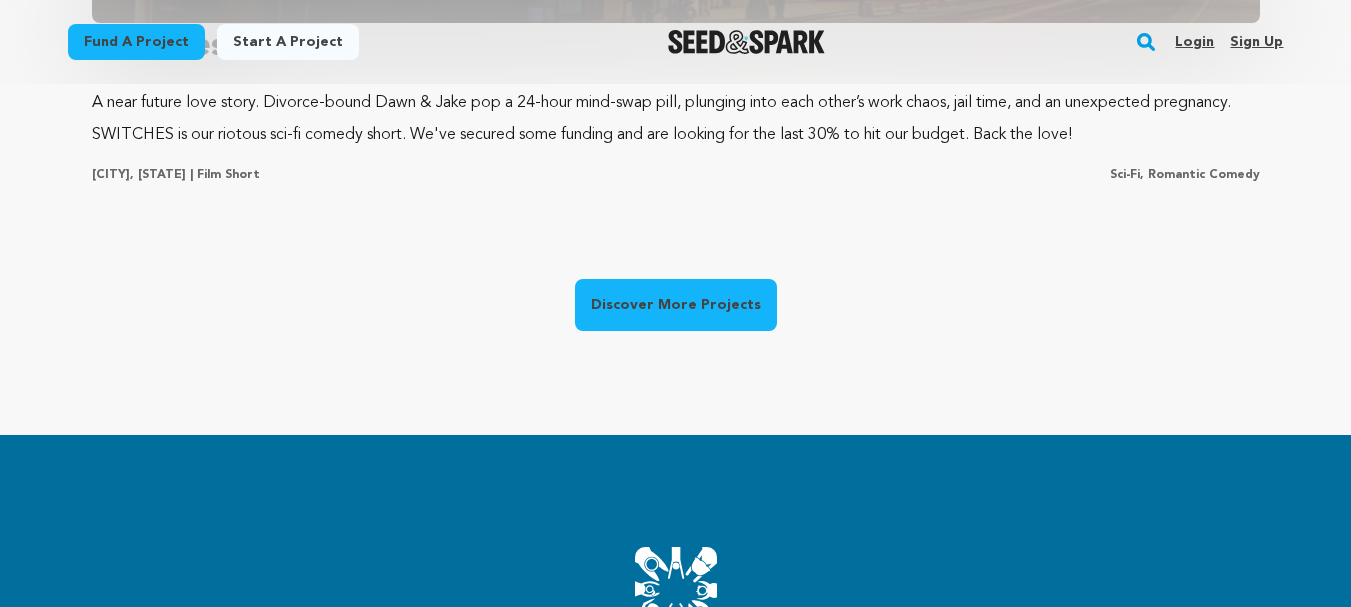 click on "Discover More Projects" at bounding box center [676, 305] 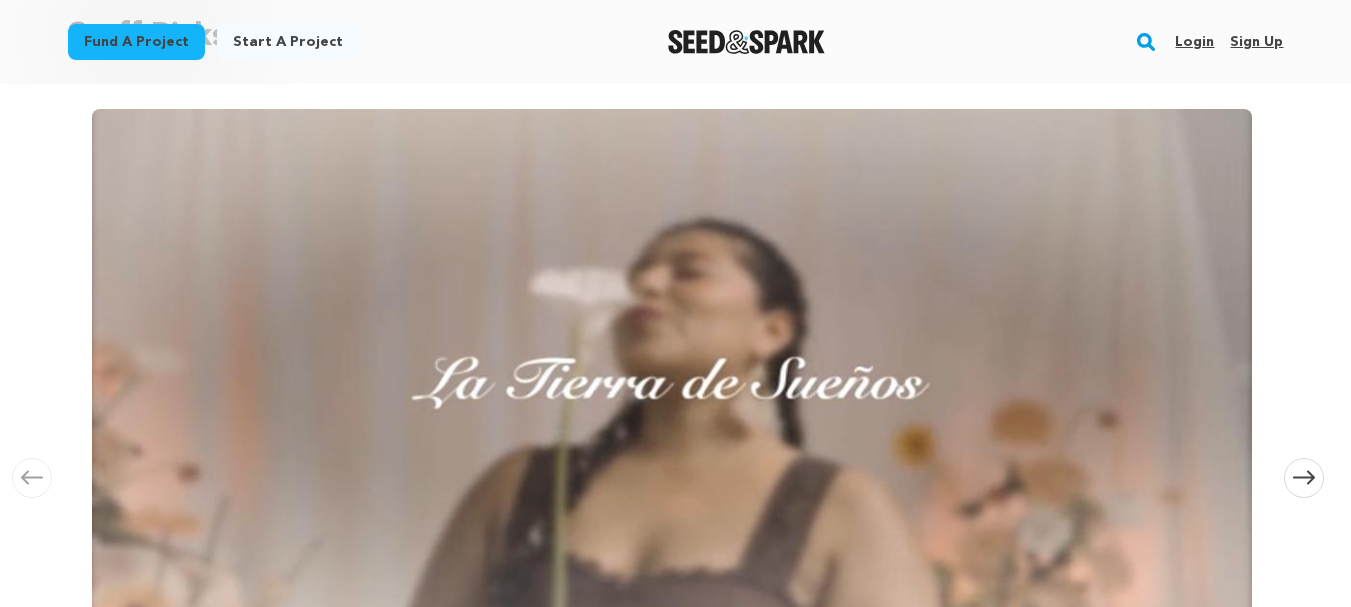 scroll, scrollTop: 0, scrollLeft: 0, axis: both 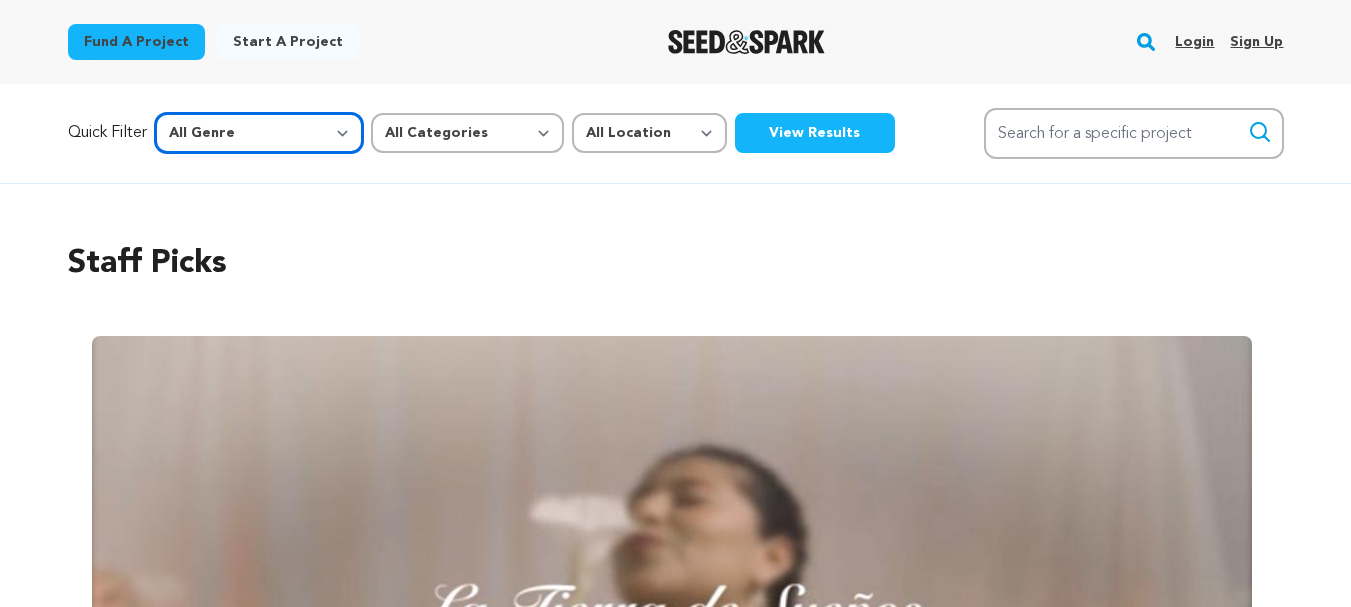 click on "All Genre
Action
Adventure
Afrobeat
Alternative
Ambient
Animation
Bebop
Big Band
Biography
Bluegrass
Blues
Classical
Comedy
Country
Crime
Disco
Documentary
Drama
Dubstep
Electronic/Dance
Emo
Experimental
Family
Fantasy
Film-Noir
Film-related Business
Filmmaker Resource
Folk
Foreign Film
Funk
Game-Show
Garage Grime" at bounding box center [259, 133] 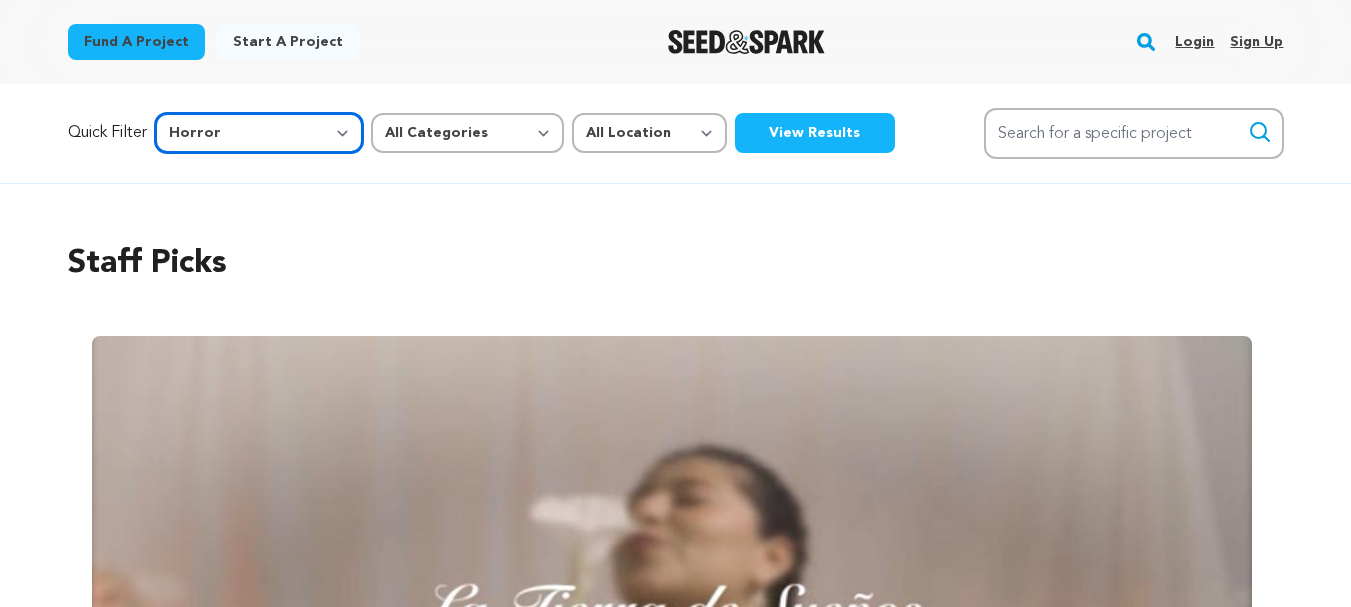 click on "All Genre
Action
Adventure
Afrobeat
Alternative
Ambient
Animation
Bebop
Big Band
Biography
Bluegrass
Blues
Classical
Comedy
Country
Crime
Disco
Documentary
Drama
Dubstep
Electronic/Dance
Emo
Experimental
Family
Fantasy
Film-Noir
Film-related Business
Filmmaker Resource
Folk
Foreign Film
Funk
Game-Show
Garage Grime" at bounding box center [259, 133] 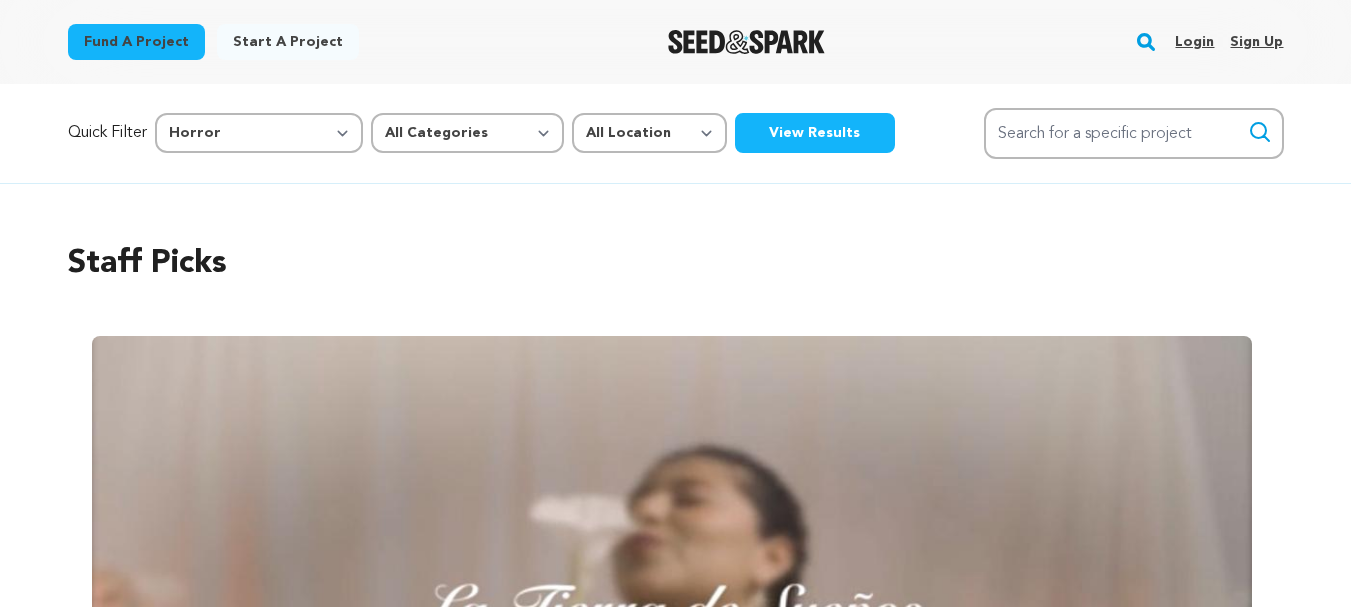 click on "View Results" at bounding box center [815, 133] 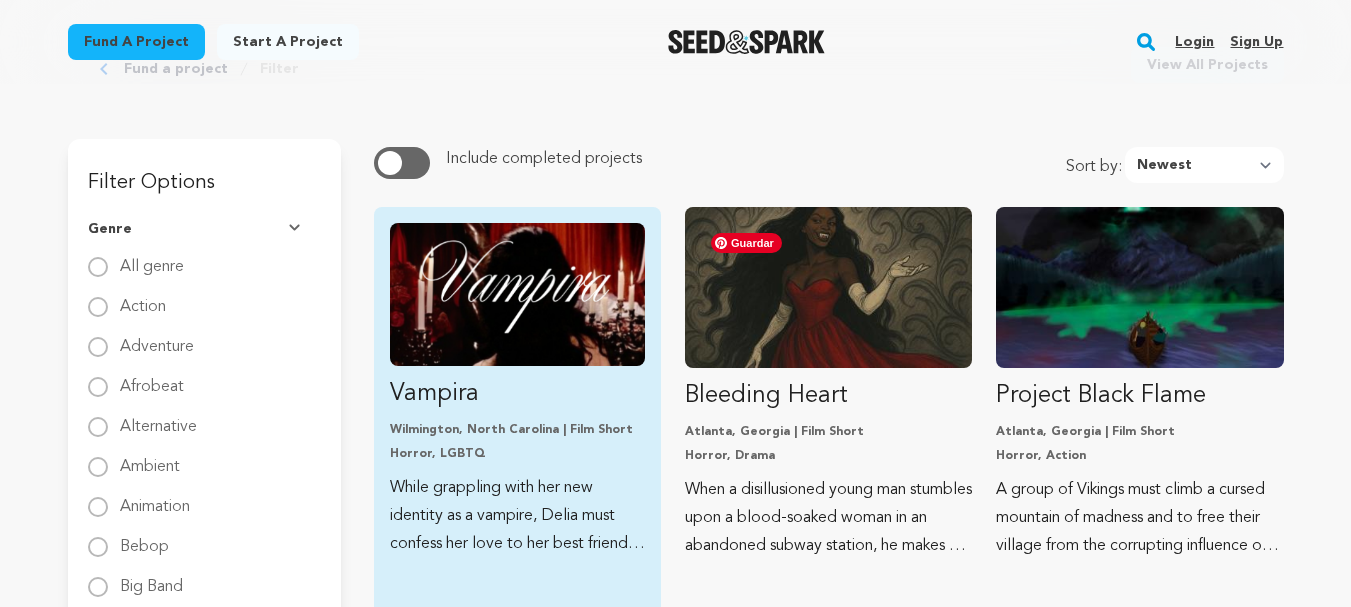 scroll, scrollTop: 133, scrollLeft: 0, axis: vertical 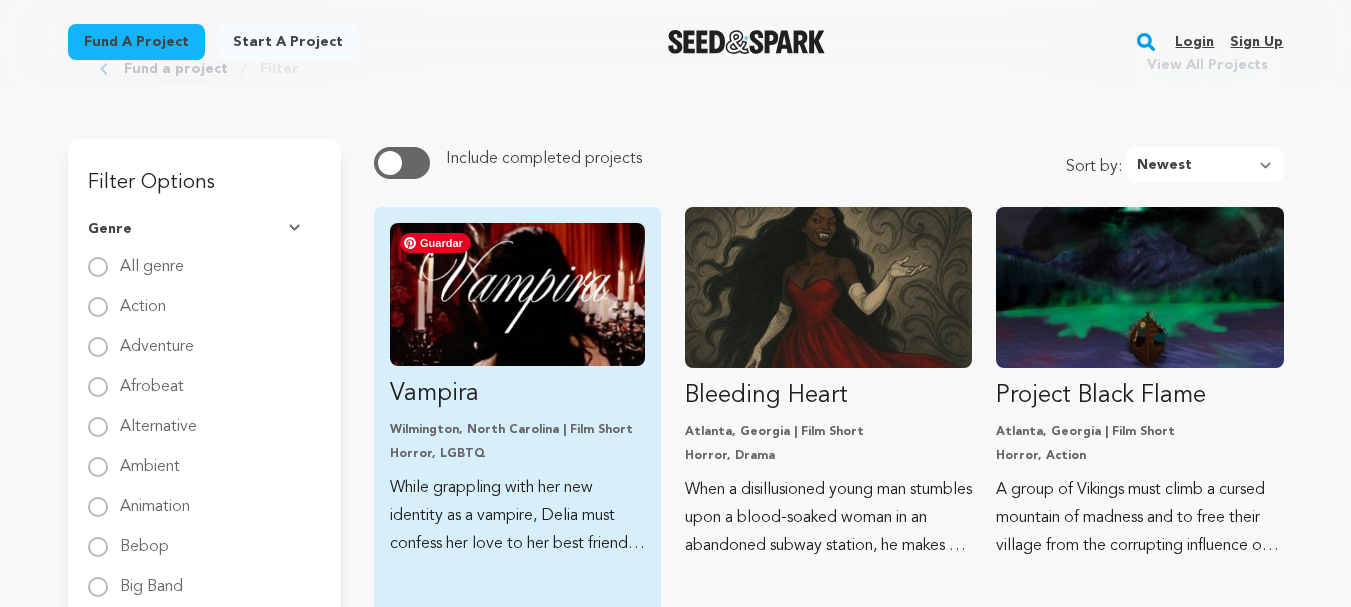 click at bounding box center [517, 294] 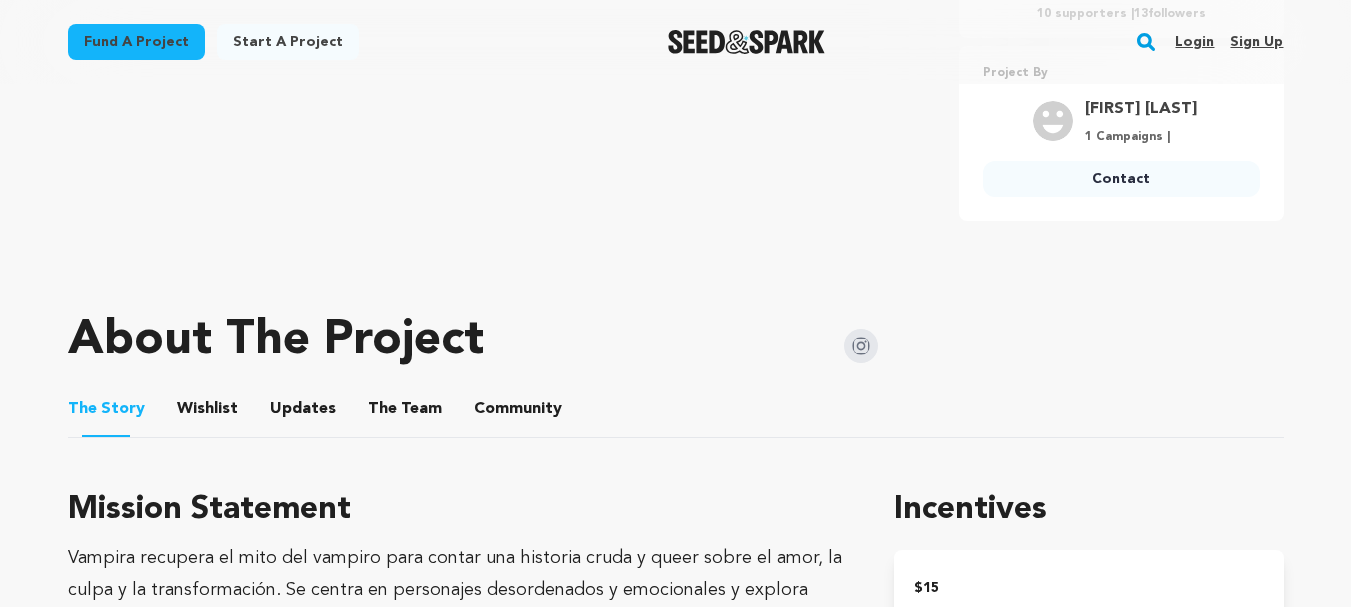scroll, scrollTop: 867, scrollLeft: 0, axis: vertical 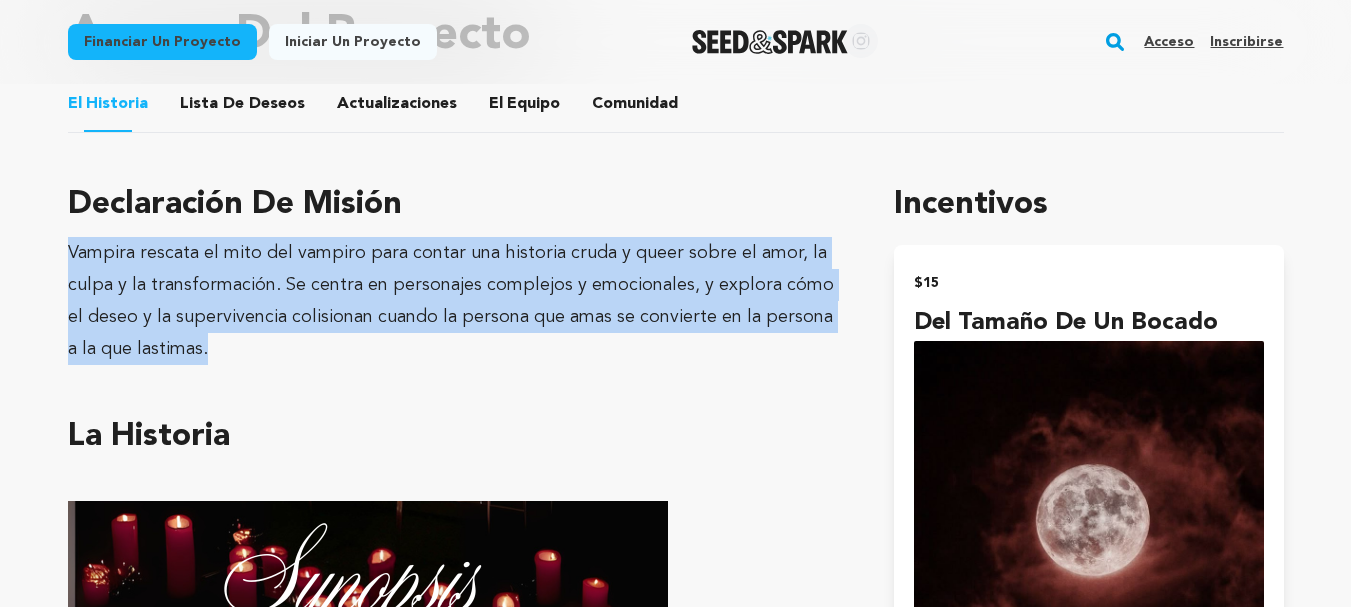 drag, startPoint x: 196, startPoint y: 355, endPoint x: 59, endPoint y: 257, distance: 168.44287 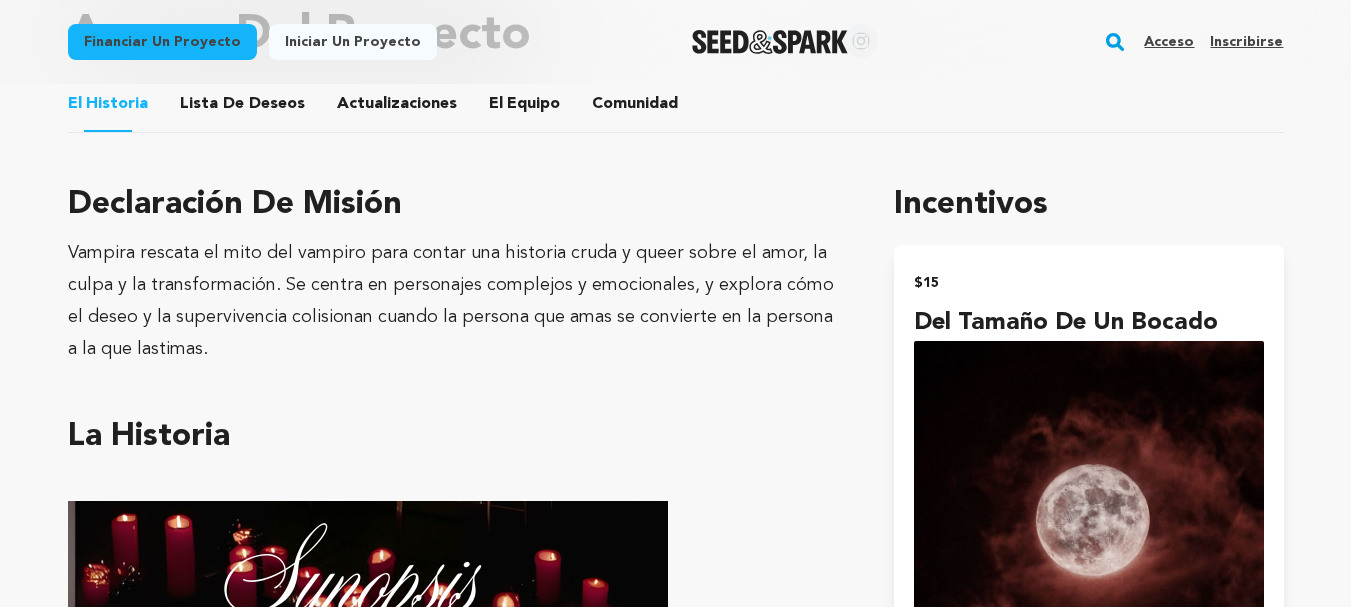 click on "Financiar un proyecto
Iniciar un proyecto
Buscar
Acceso
Inscribirse
Iniciar un proyecto" at bounding box center (675, 2593) 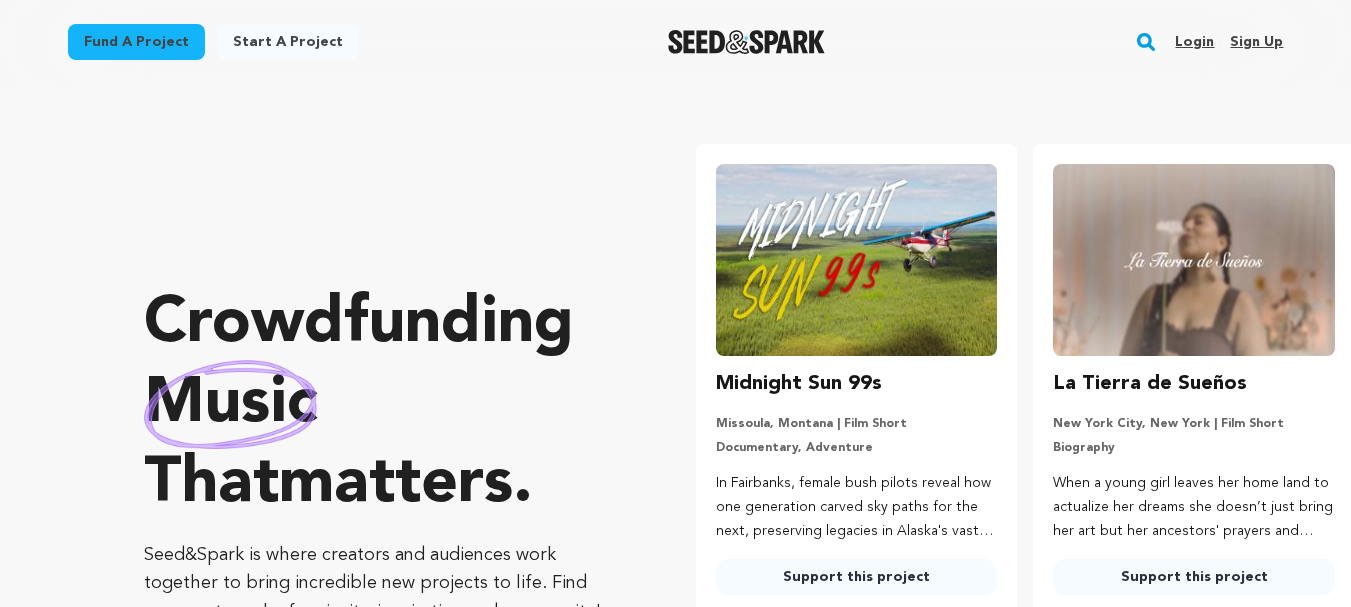 scroll, scrollTop: 0, scrollLeft: 0, axis: both 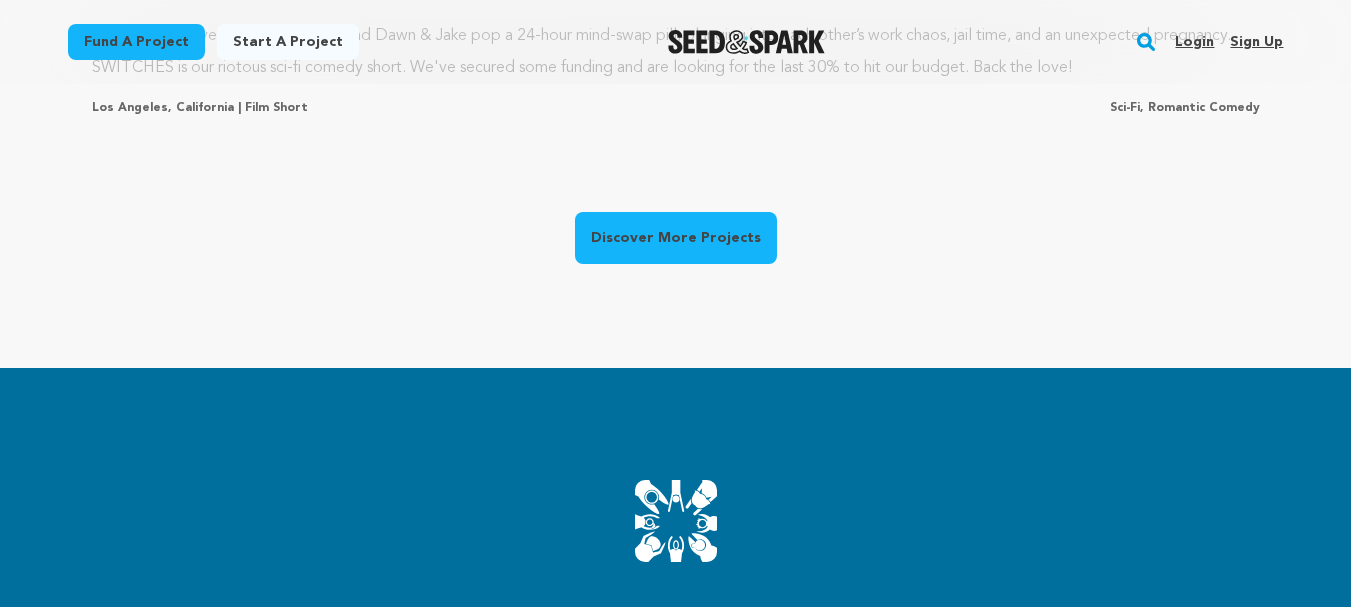 click on "Discover More Projects" at bounding box center [676, 238] 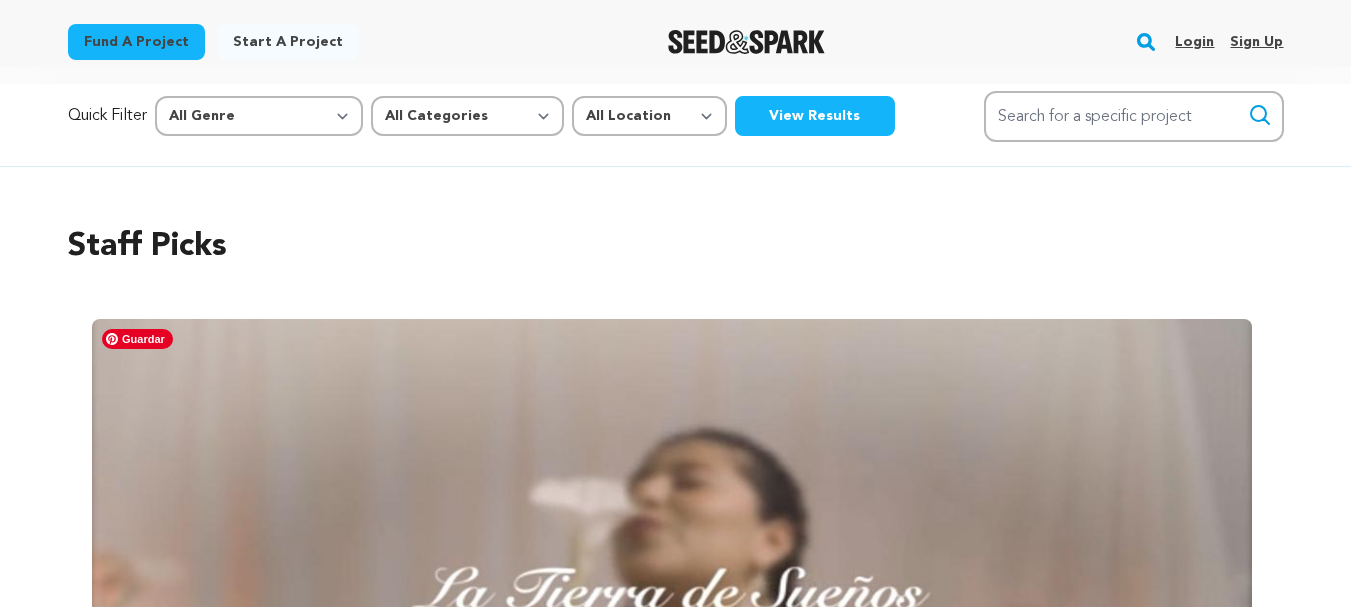 scroll, scrollTop: 0, scrollLeft: 0, axis: both 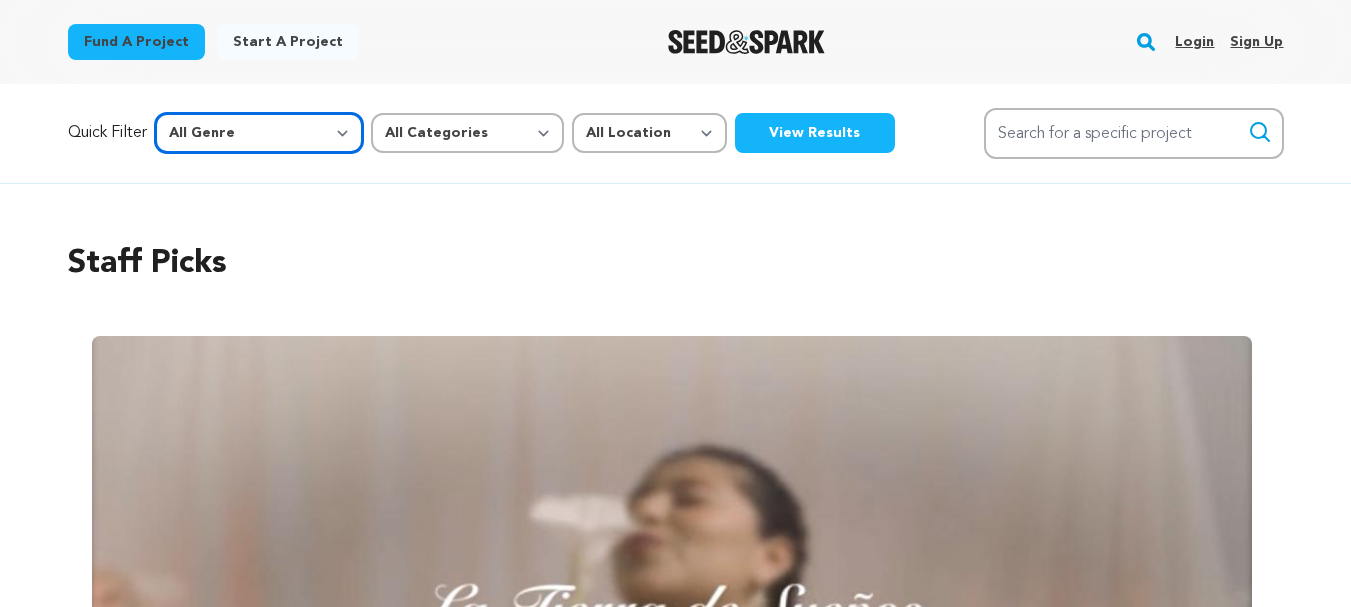 click on "All Genre
Action
Adventure
Afrobeat
Alternative
Ambient
Animation
Bebop
Big Band
Biography
Bluegrass
Blues
Classical
Comedy
Country
Crime
Disco
Documentary
Drama
Dubstep
Electronic/Dance
Emo
Experimental
Family
Fantasy
Film-Noir
Film-related Business
Filmmaker Resource
Folk
Foreign Film
Funk
Game-Show
Garage Grime" at bounding box center (259, 133) 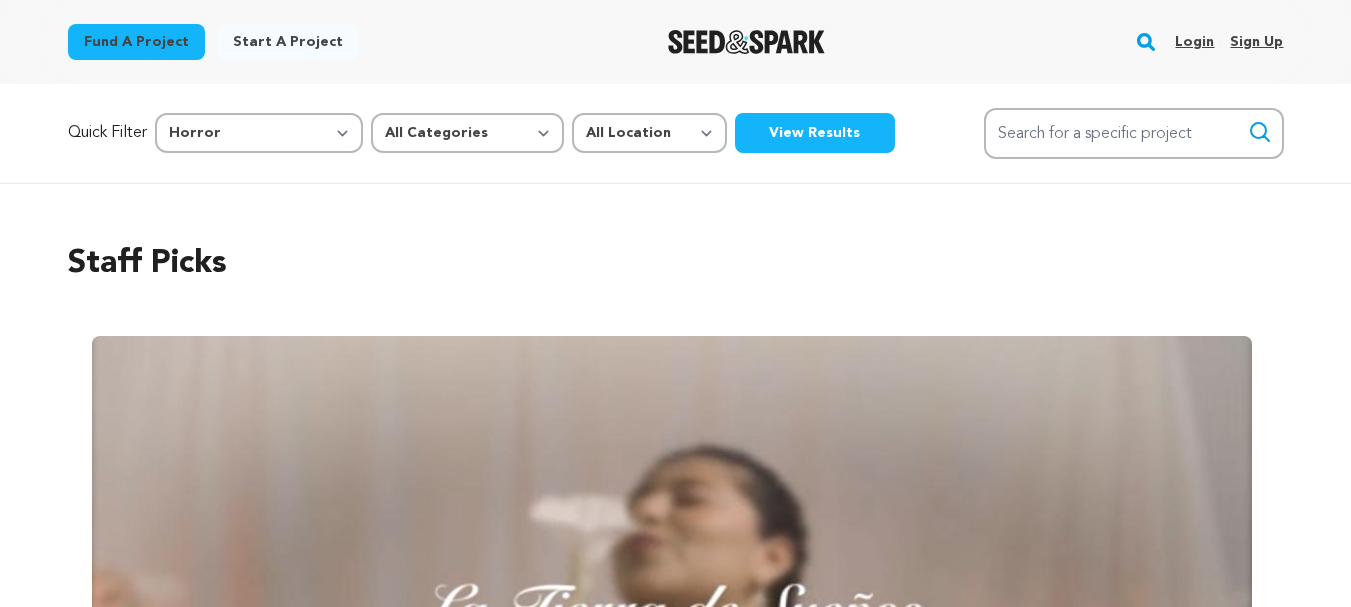 click on "View Results" at bounding box center (815, 133) 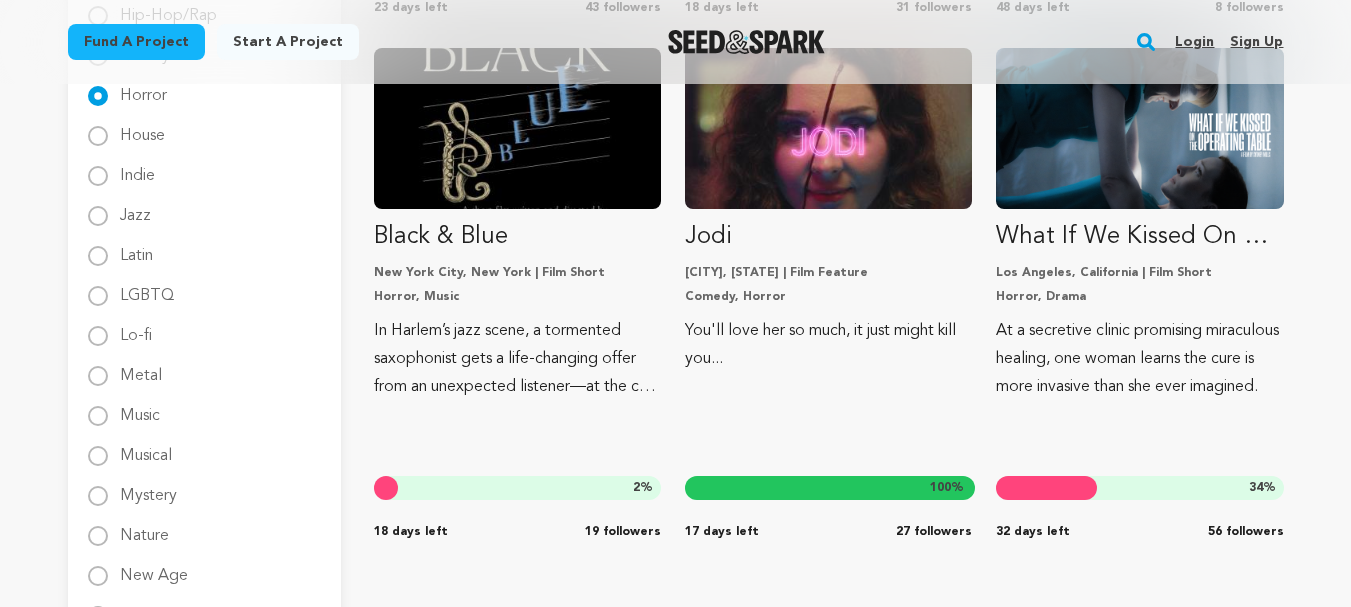 scroll, scrollTop: 1867, scrollLeft: 0, axis: vertical 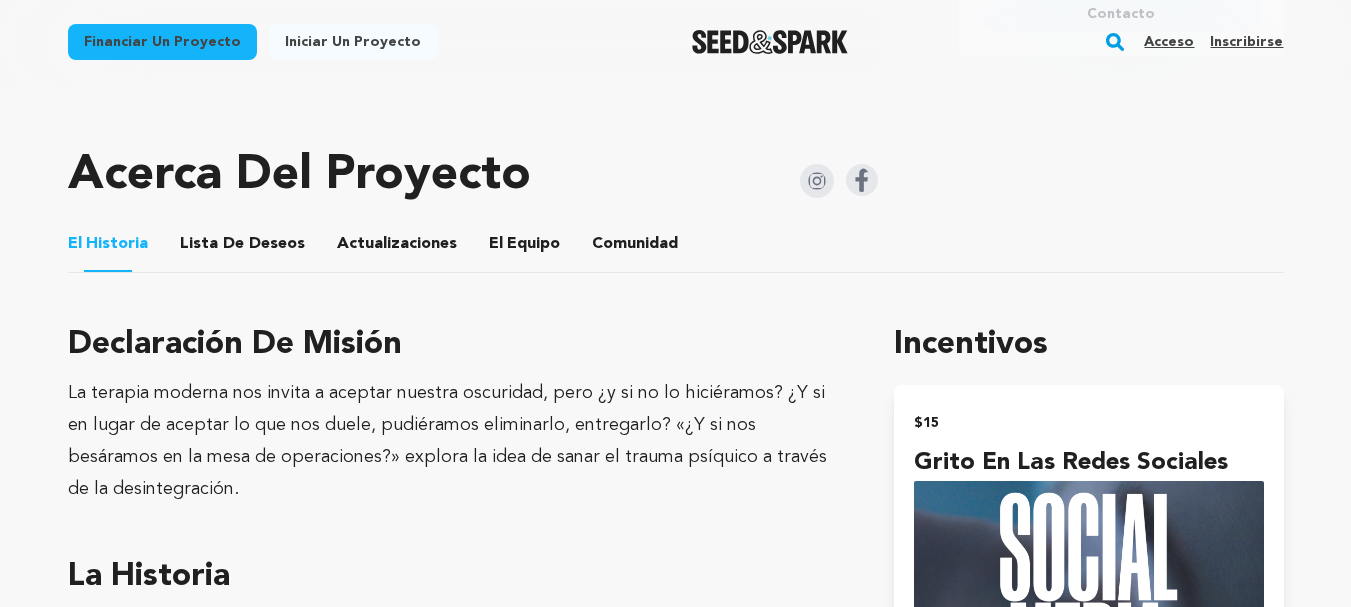 drag, startPoint x: 3, startPoint y: 271, endPoint x: 45, endPoint y: 280, distance: 42.953465 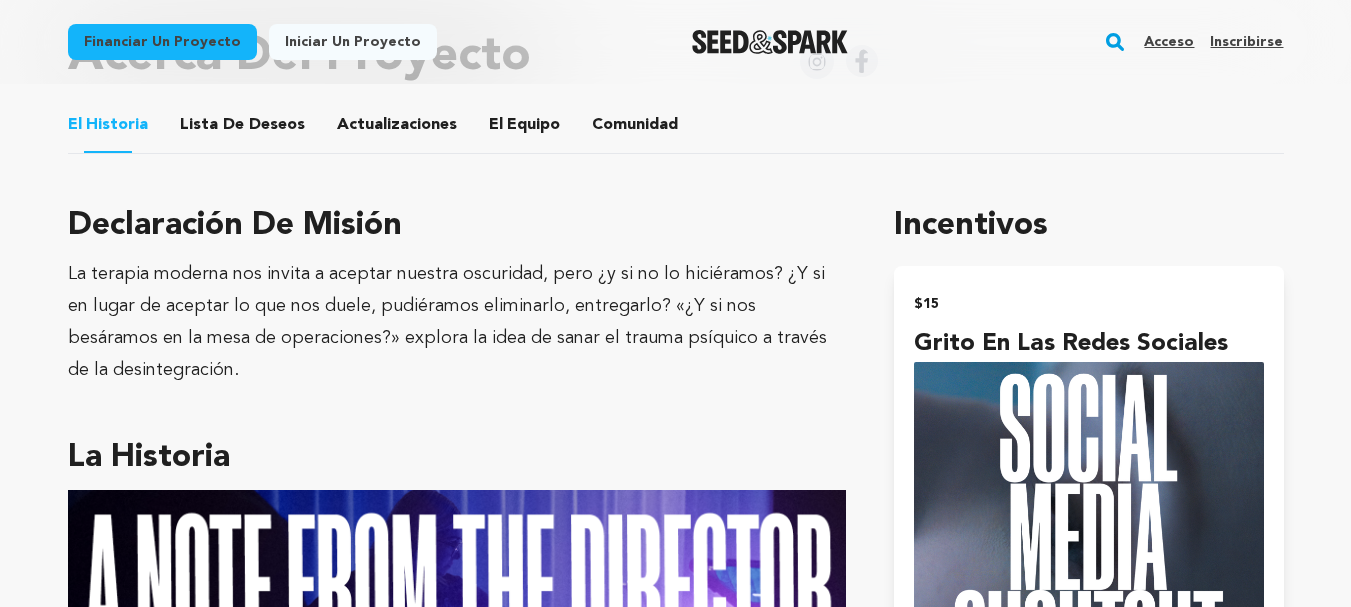 scroll, scrollTop: 1133, scrollLeft: 0, axis: vertical 